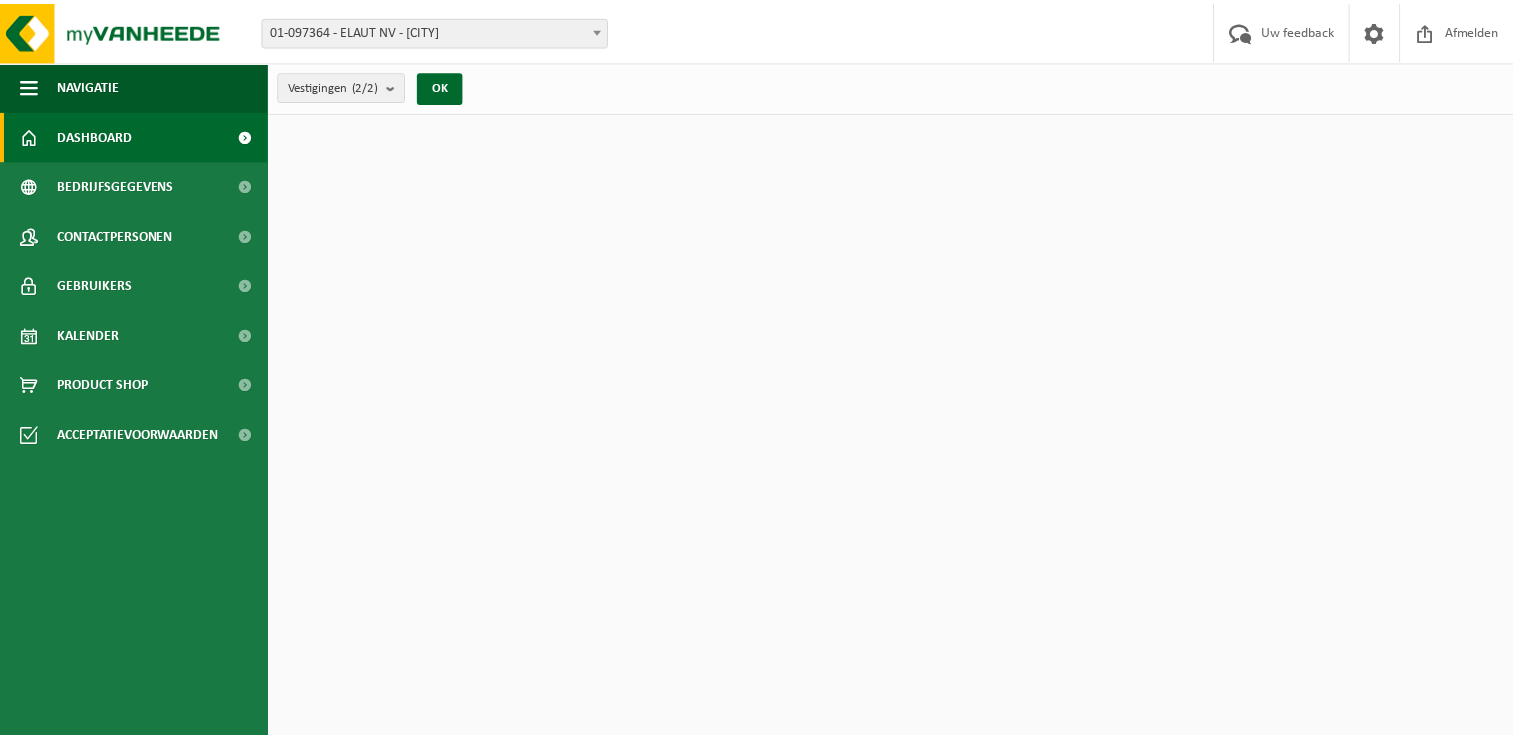 scroll, scrollTop: 0, scrollLeft: 0, axis: both 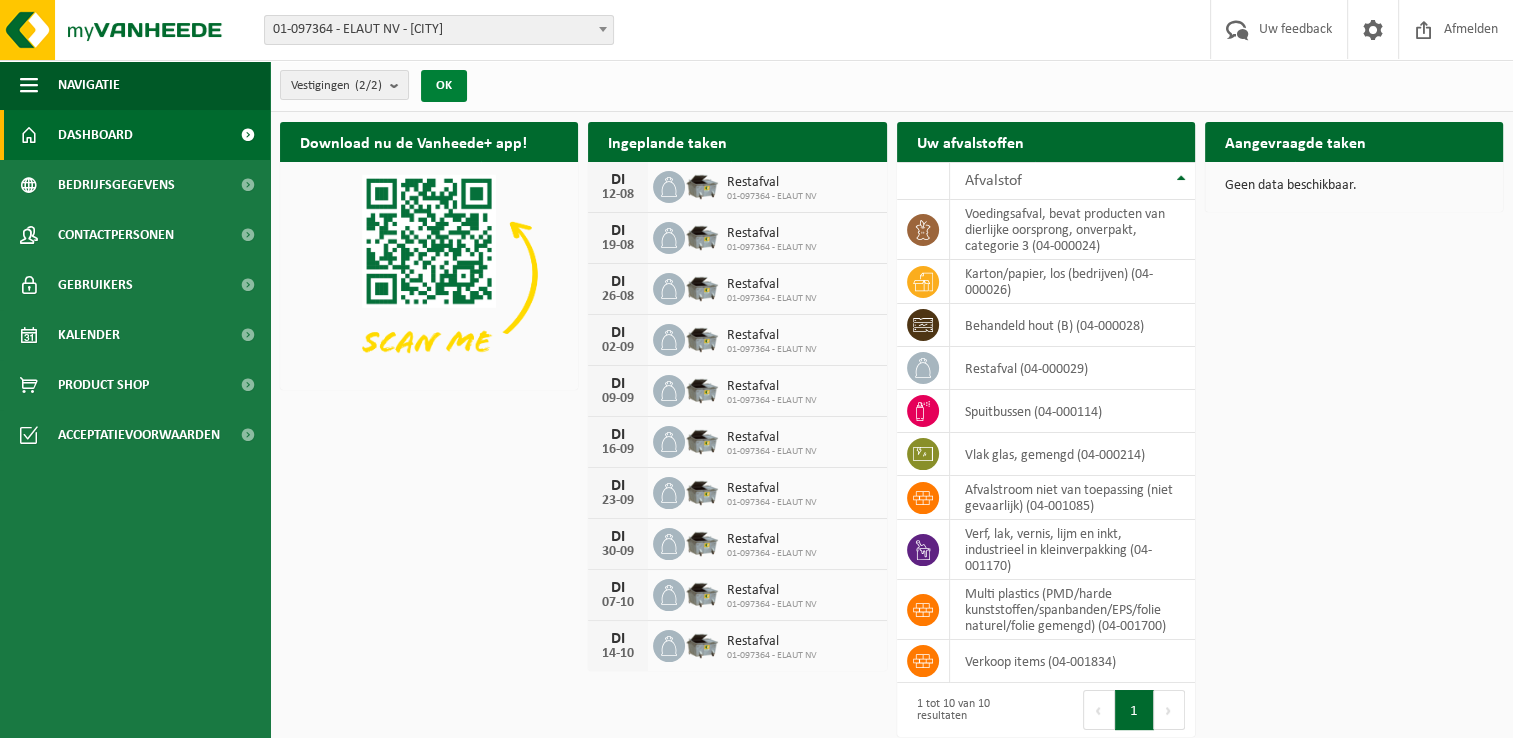 click on "OK" at bounding box center [444, 86] 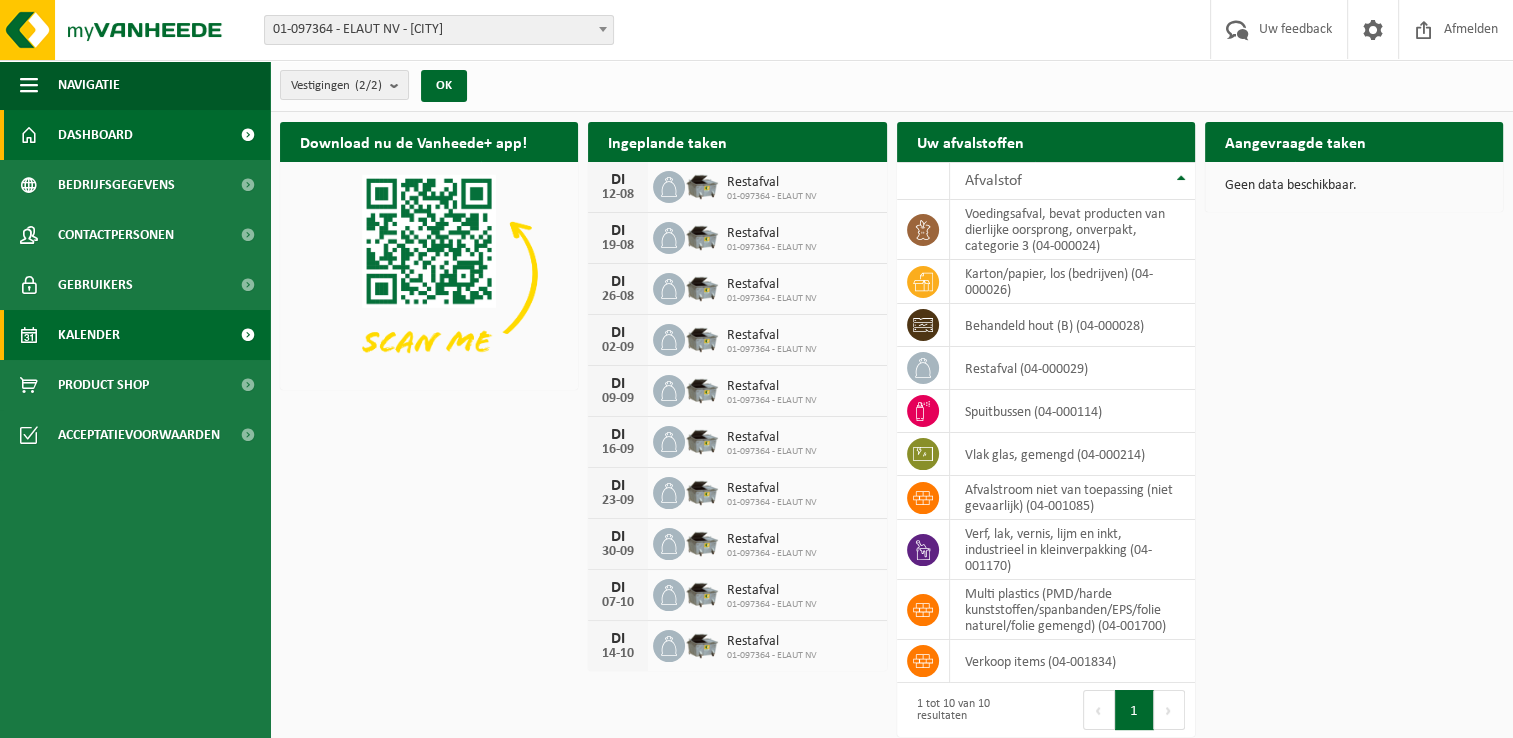 click on "Kalender" at bounding box center (89, 335) 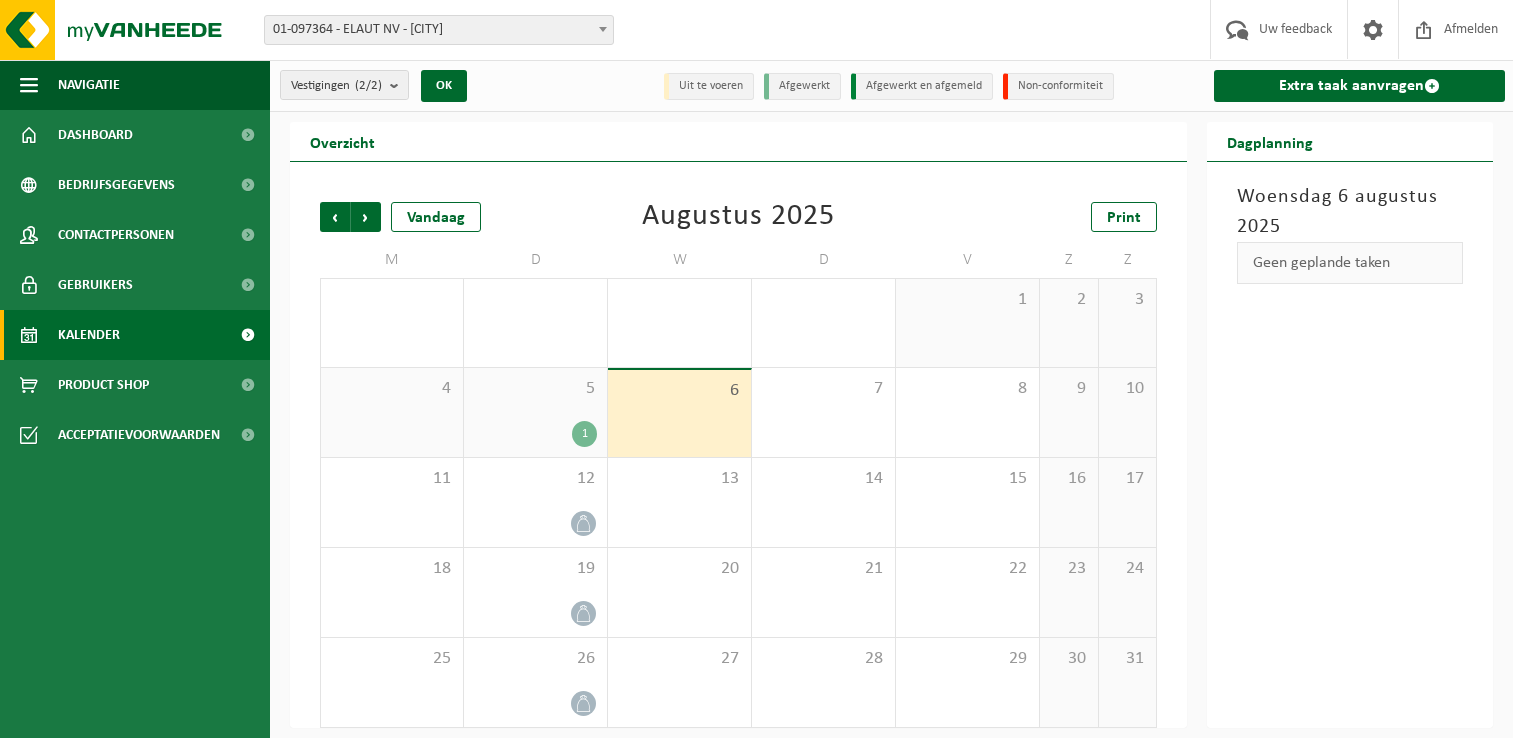 scroll, scrollTop: 0, scrollLeft: 0, axis: both 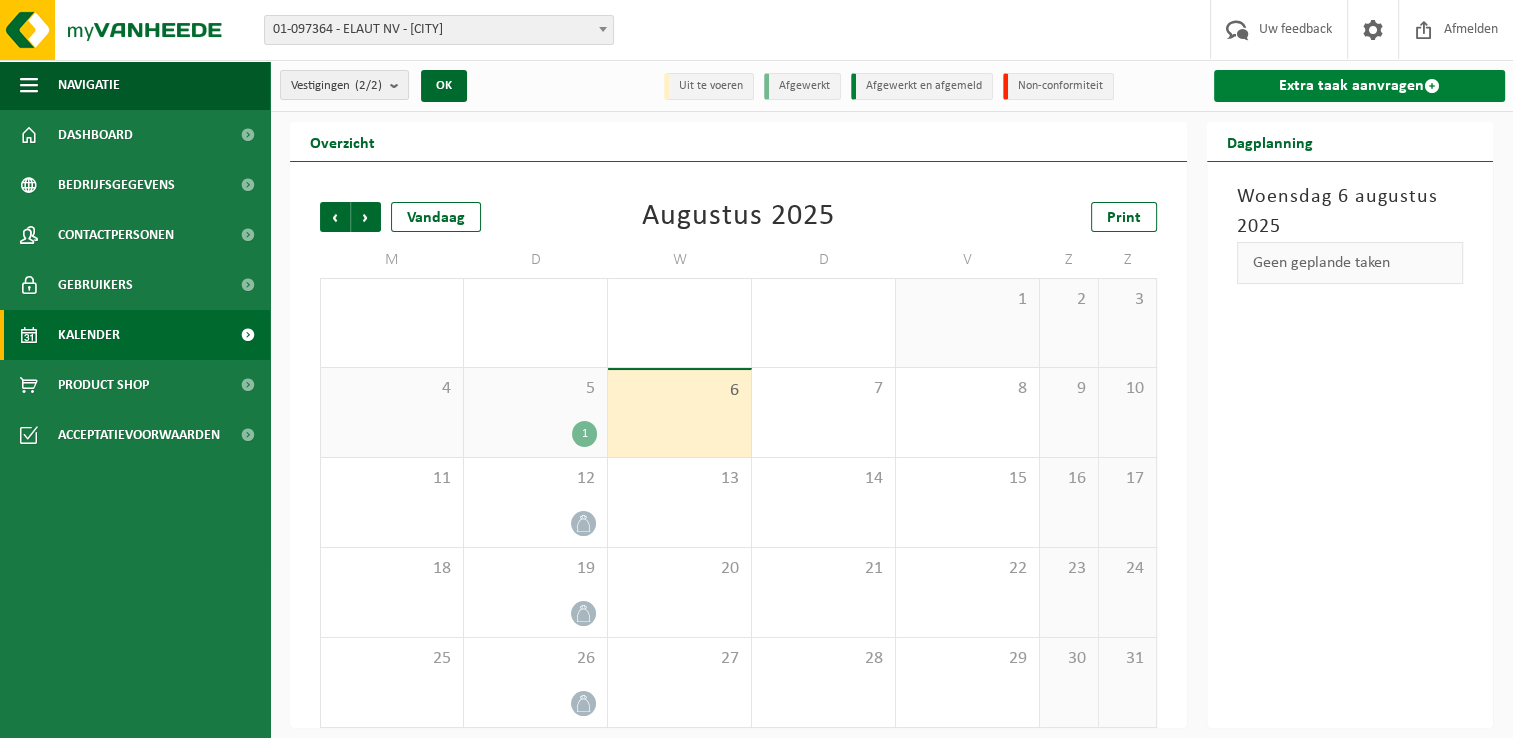 click on "Extra taak aanvragen" at bounding box center [1359, 86] 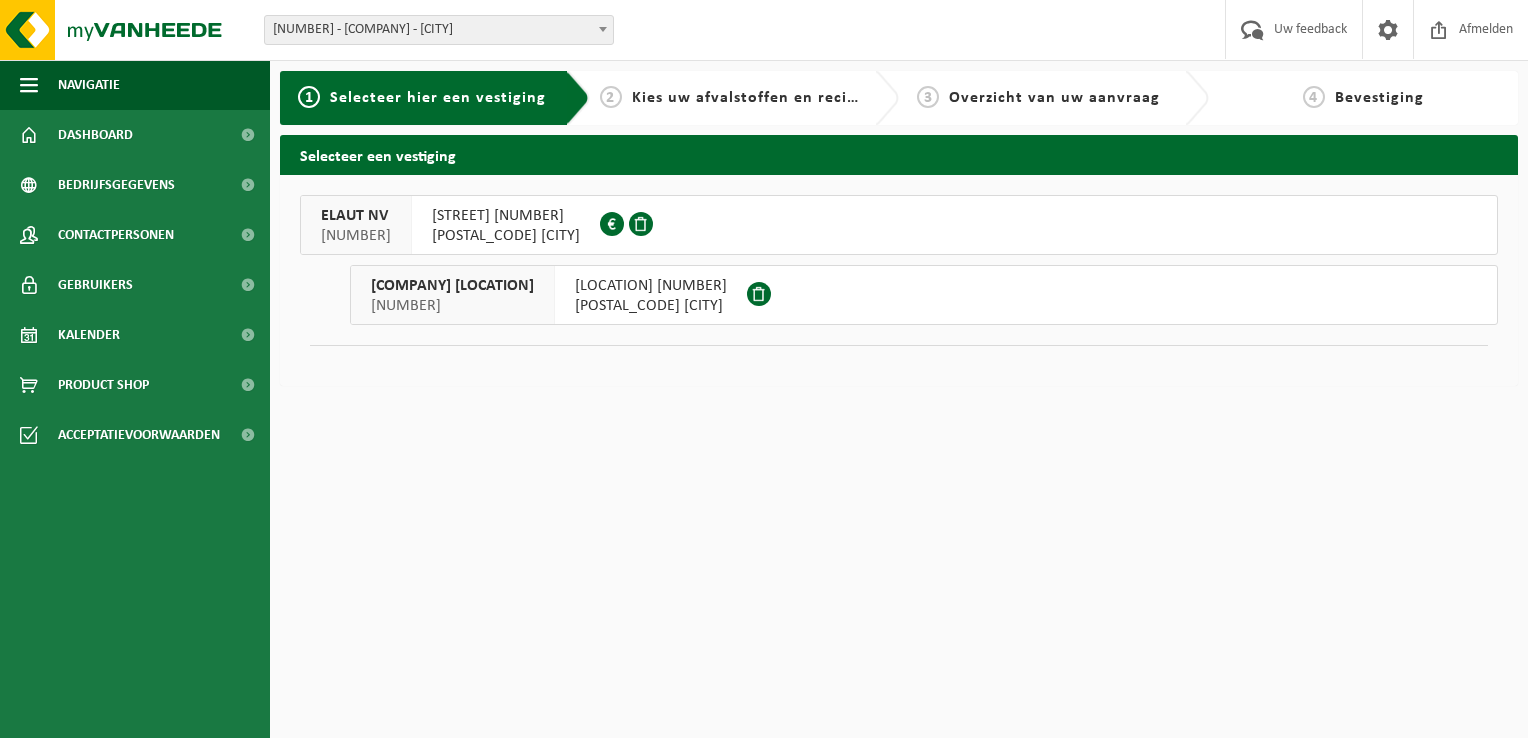 scroll, scrollTop: 0, scrollLeft: 0, axis: both 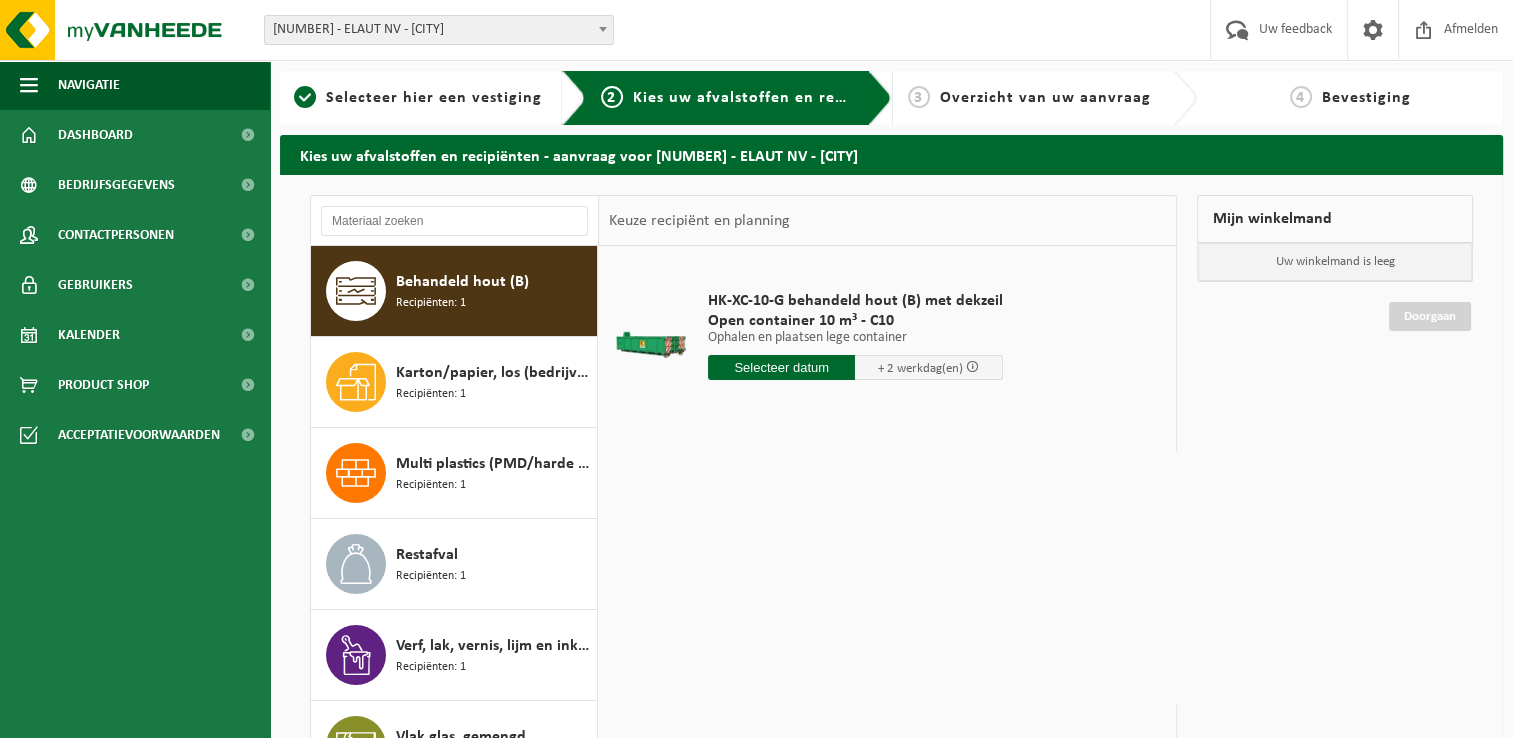 click at bounding box center (782, 367) 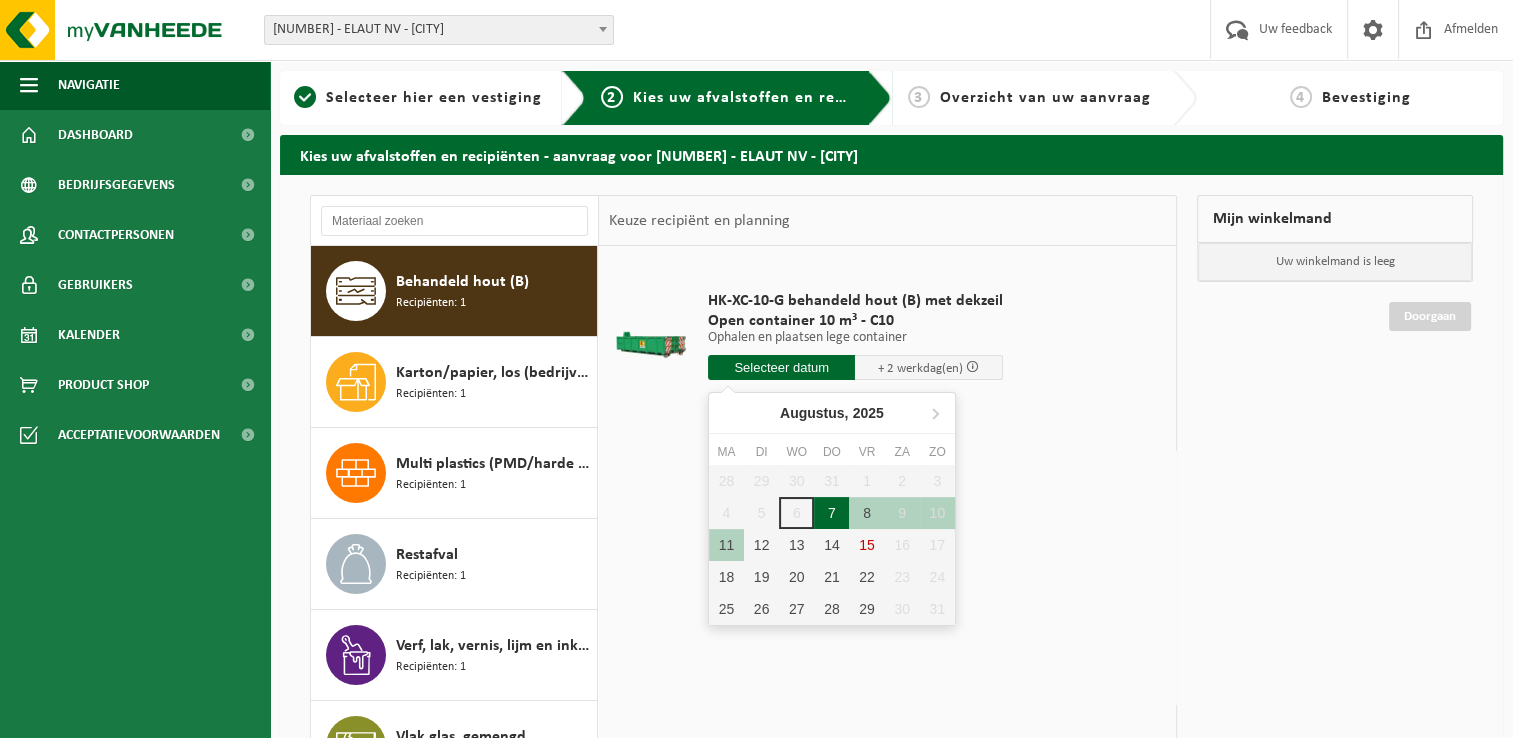 click on "7" at bounding box center (831, 513) 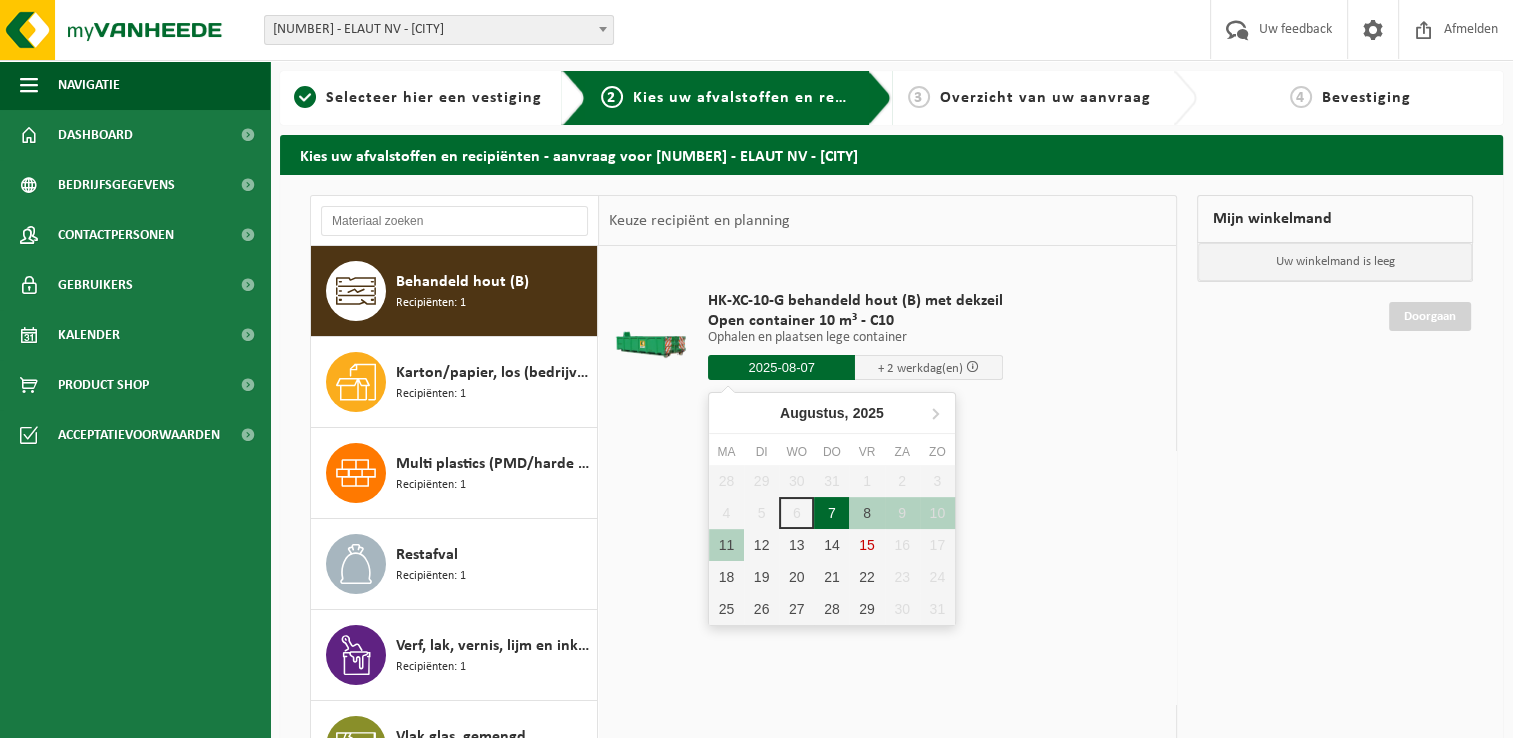 type on "Van 2025-08-07" 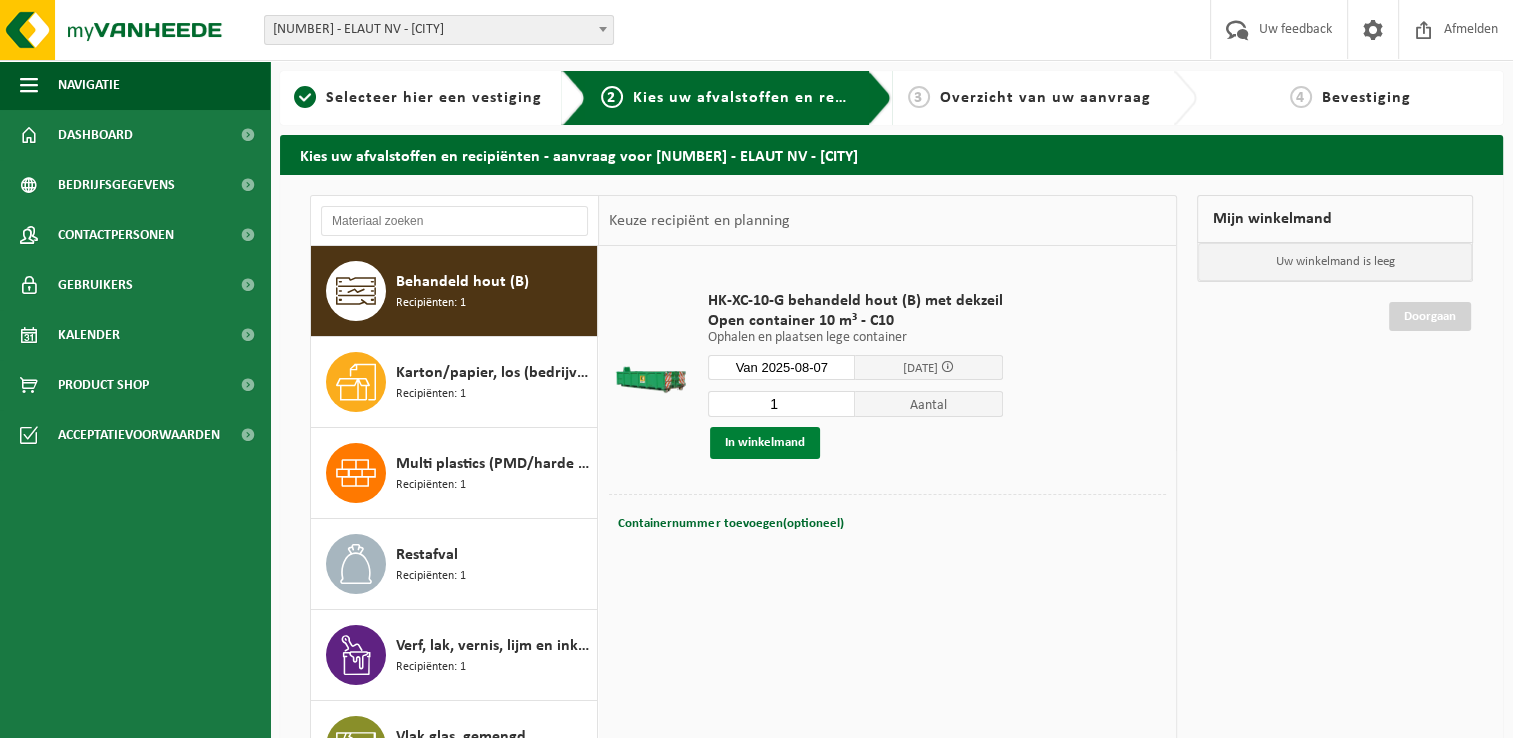 click on "In winkelmand" at bounding box center (765, 443) 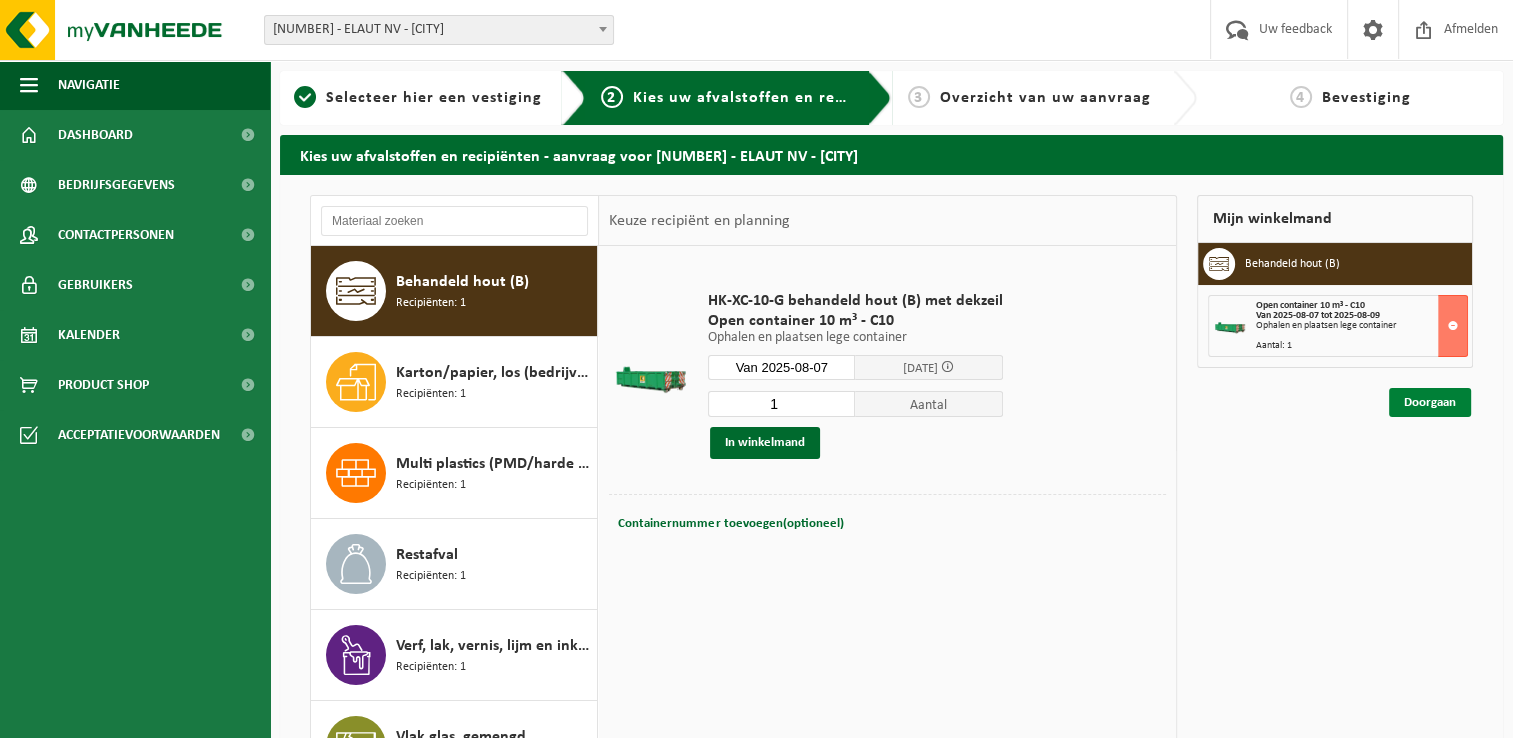 click on "Doorgaan" at bounding box center [1430, 402] 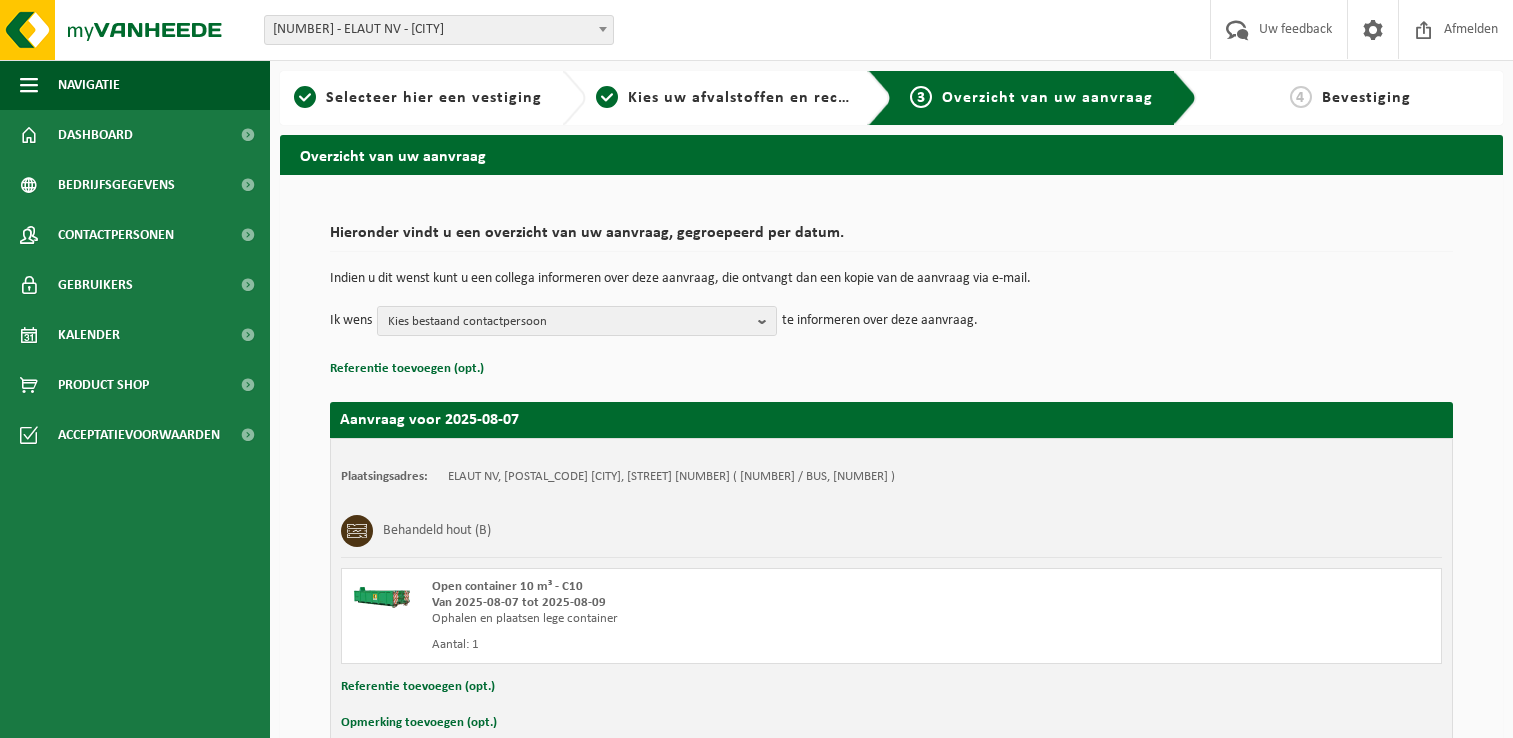 scroll, scrollTop: 0, scrollLeft: 0, axis: both 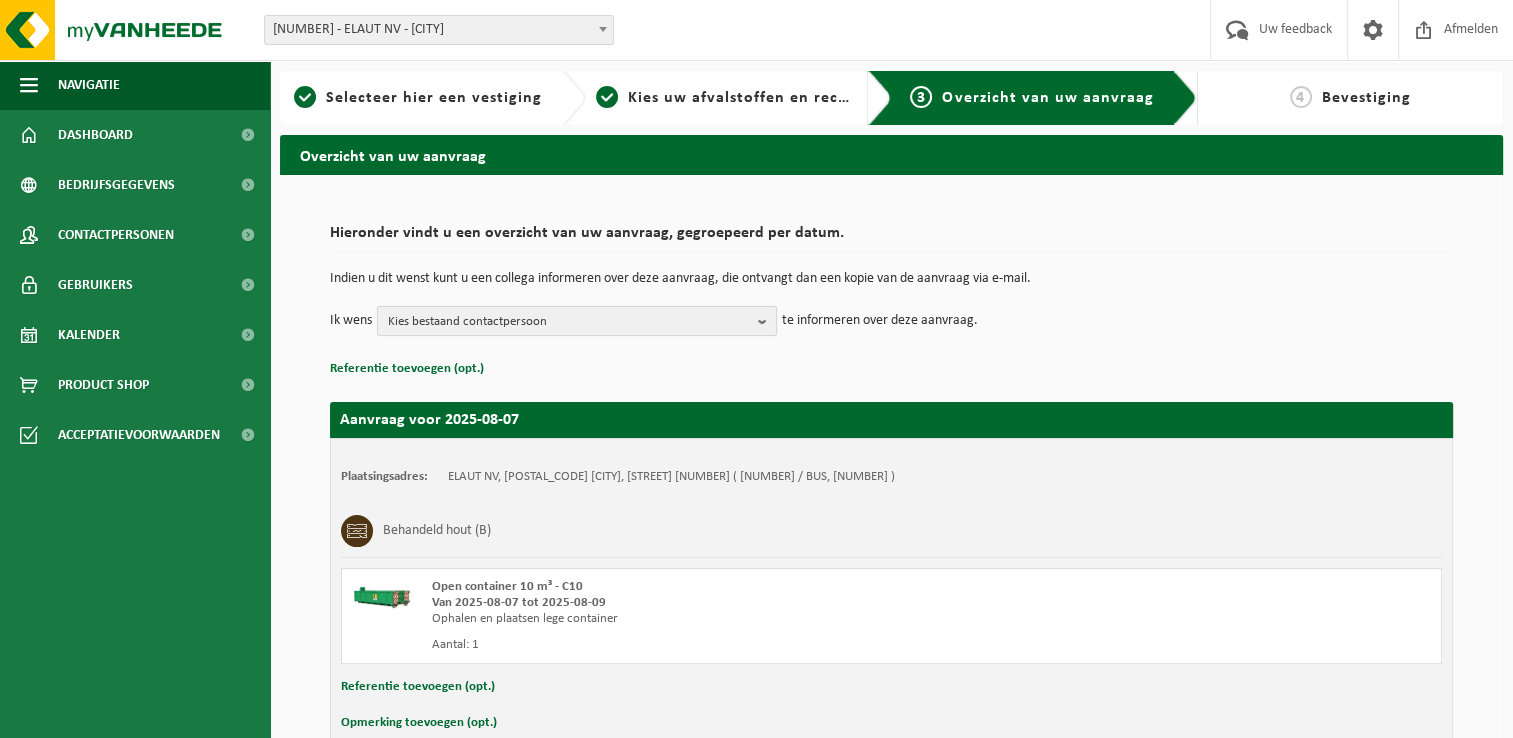 click at bounding box center (767, 321) 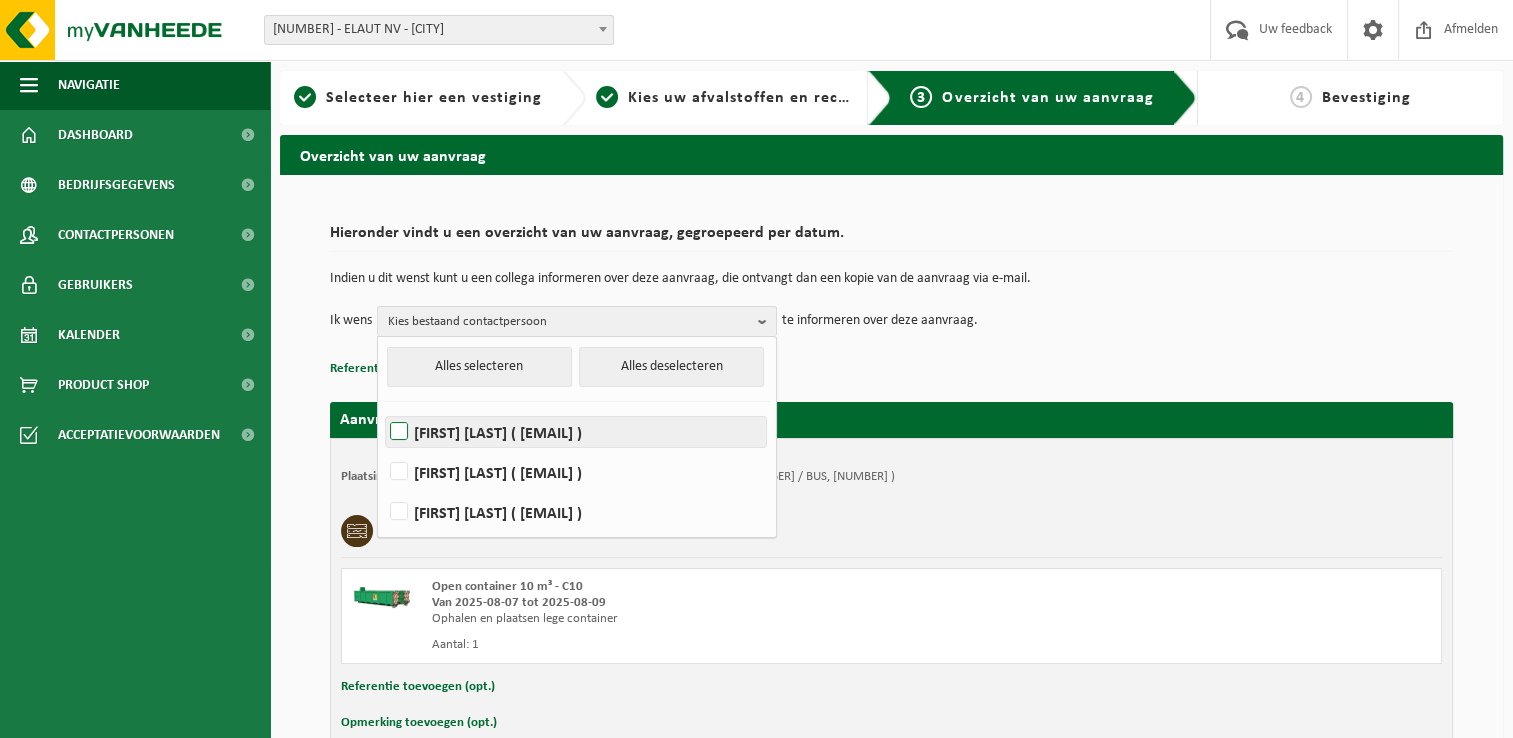 click on "Rony Schobyn ( rony.schobyn@elaut.be )" at bounding box center [576, 432] 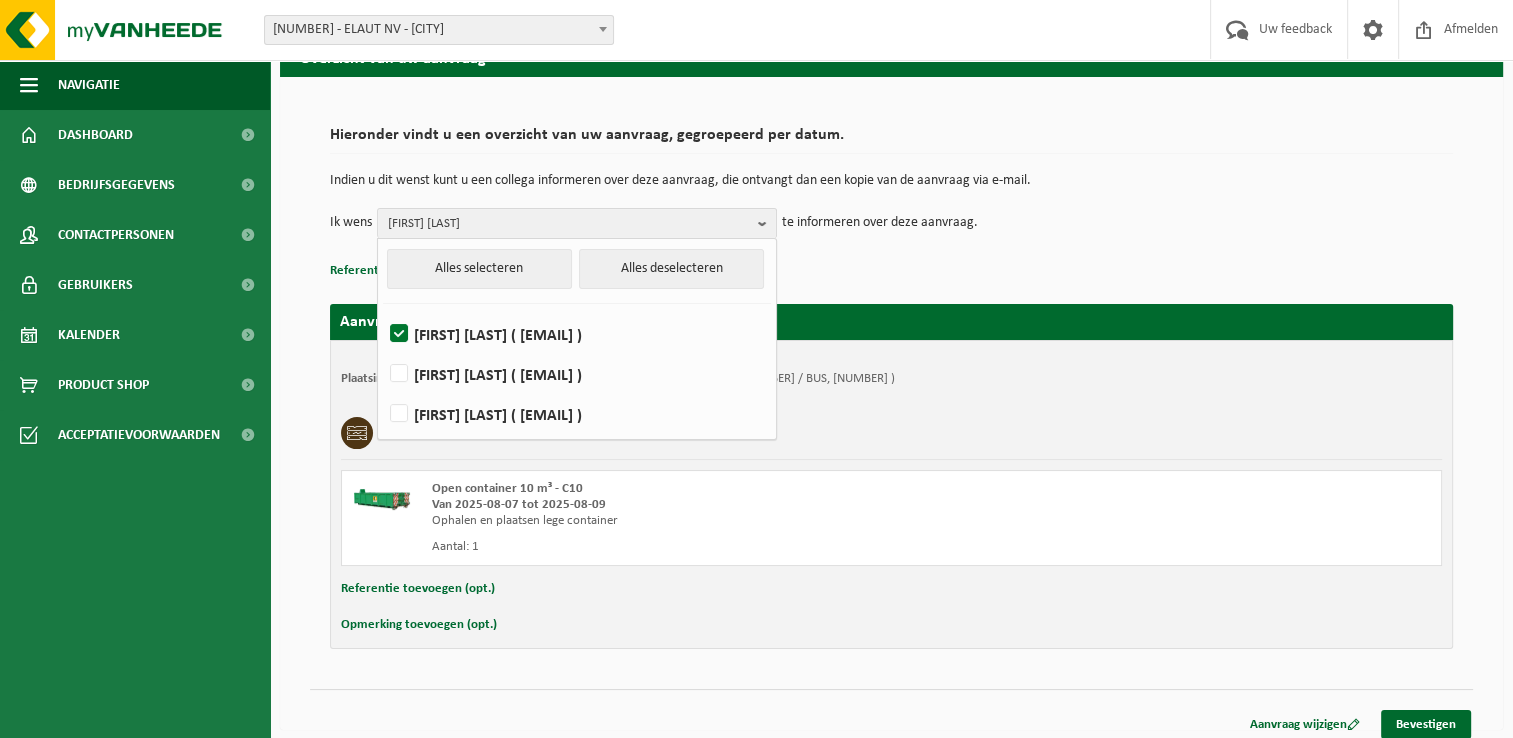 scroll, scrollTop: 108, scrollLeft: 0, axis: vertical 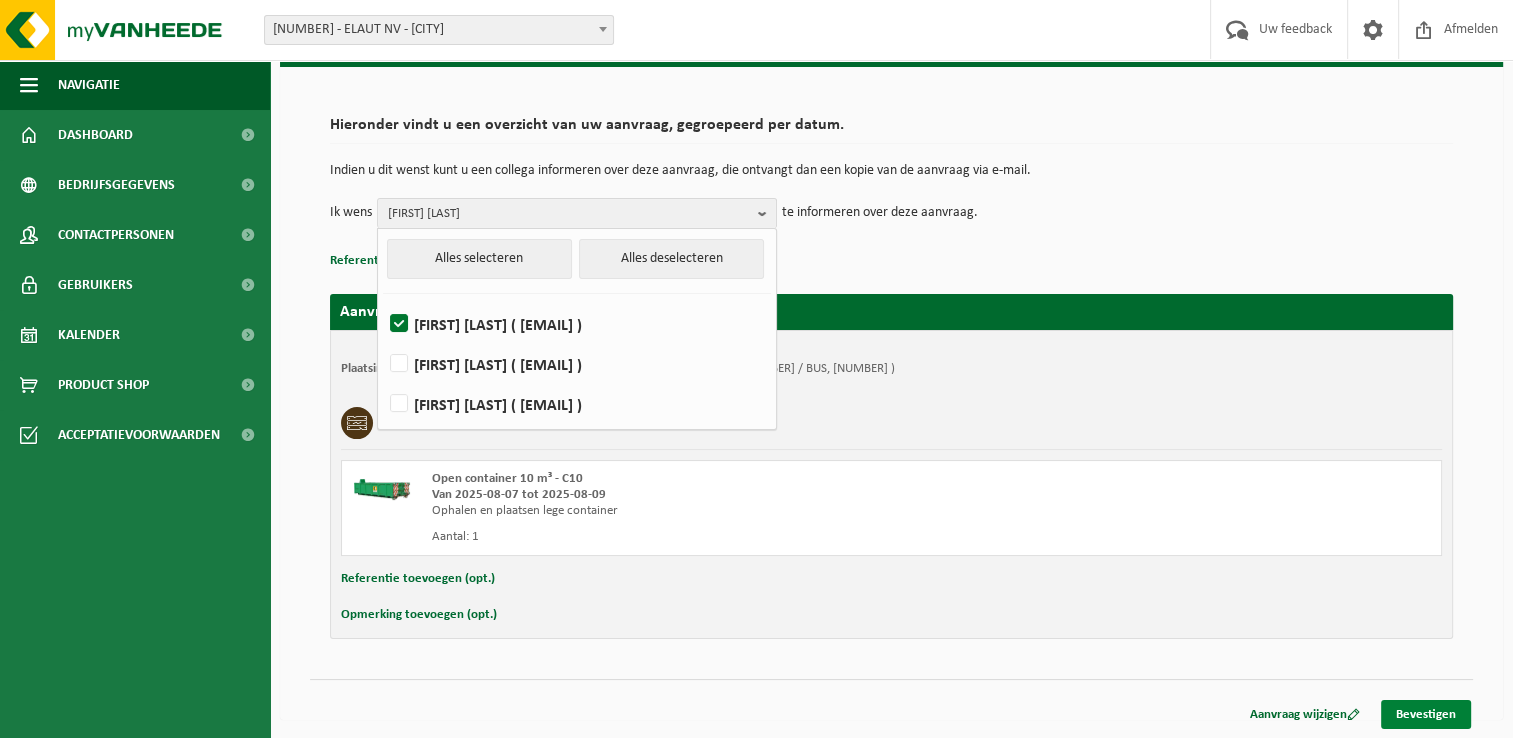 click on "Bevestigen" at bounding box center (1426, 714) 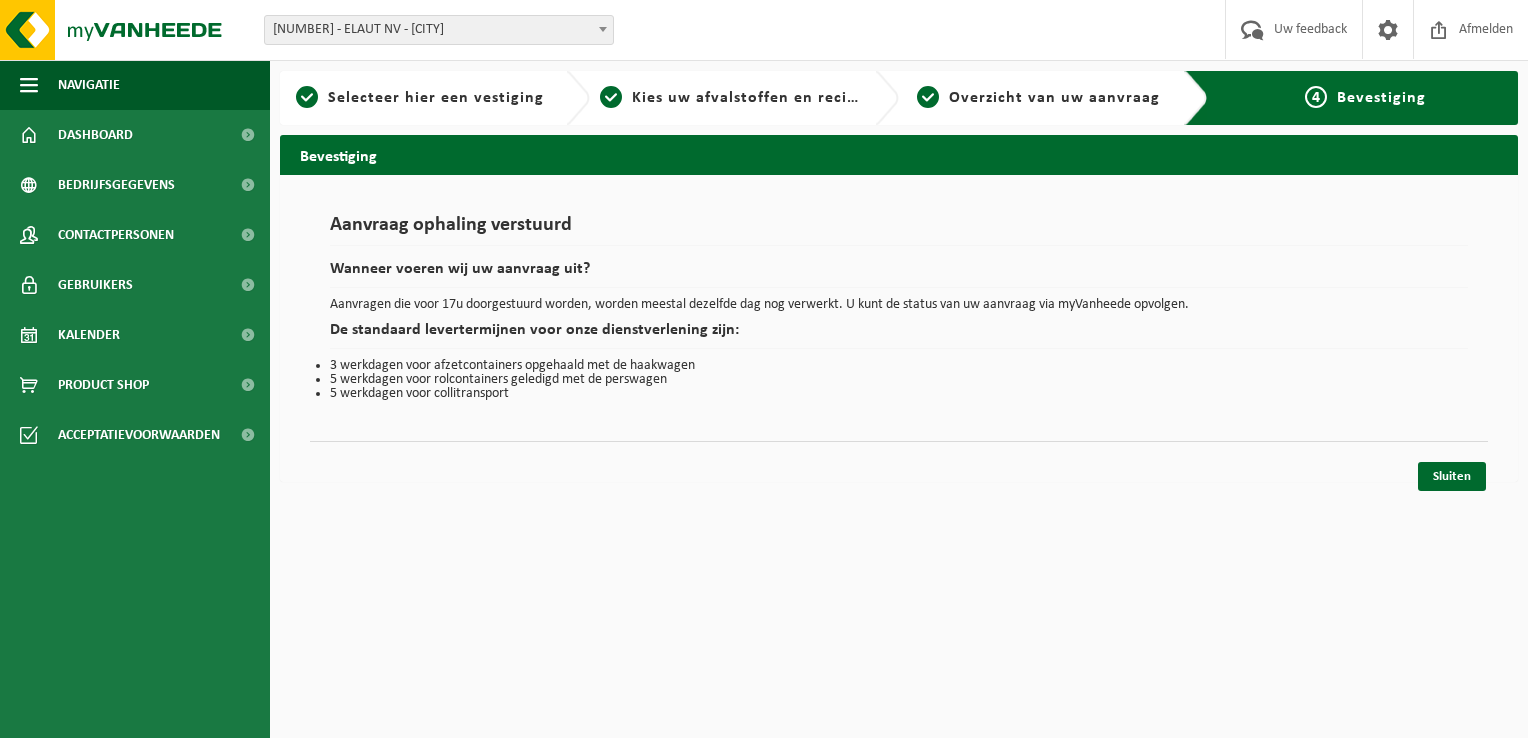 scroll, scrollTop: 0, scrollLeft: 0, axis: both 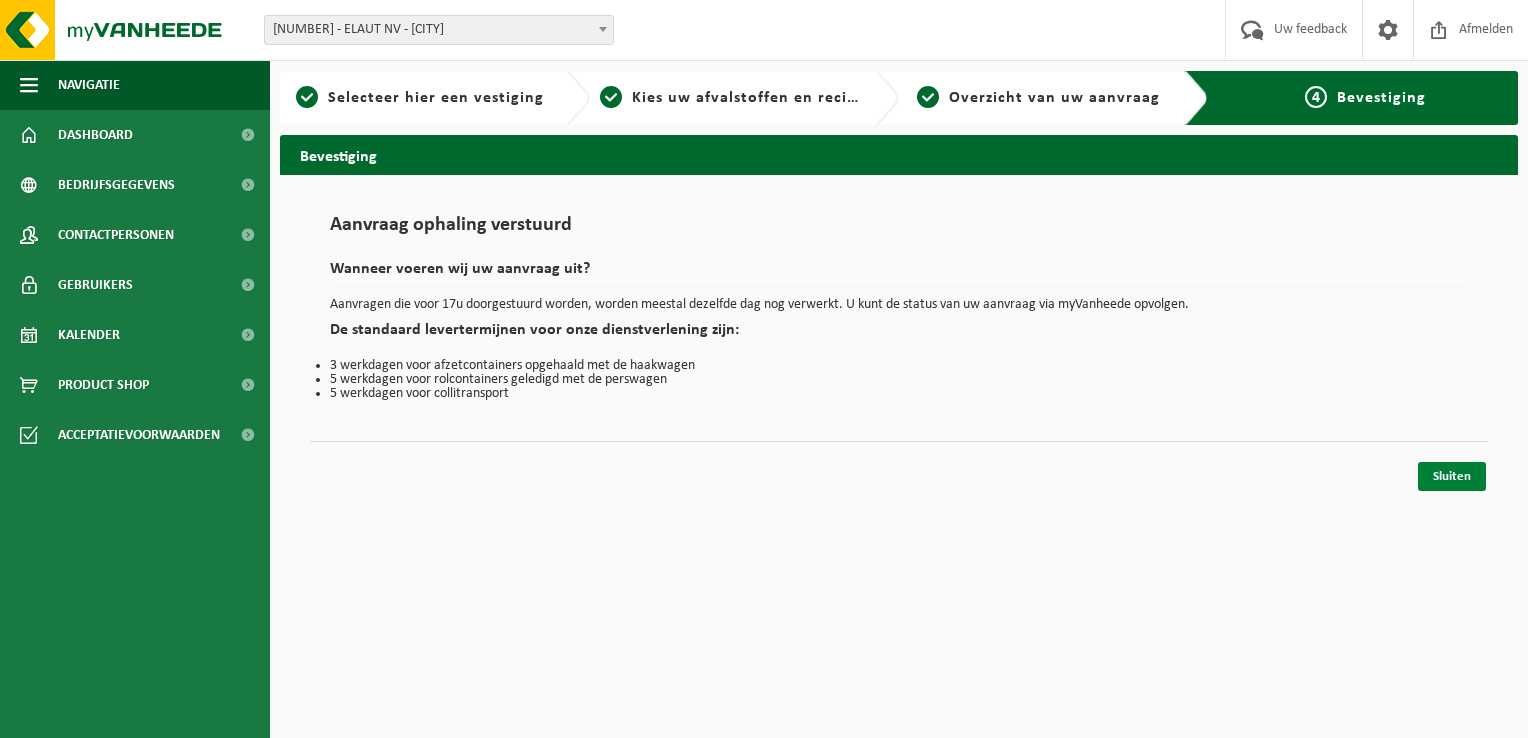 click on "Sluiten" at bounding box center [1452, 476] 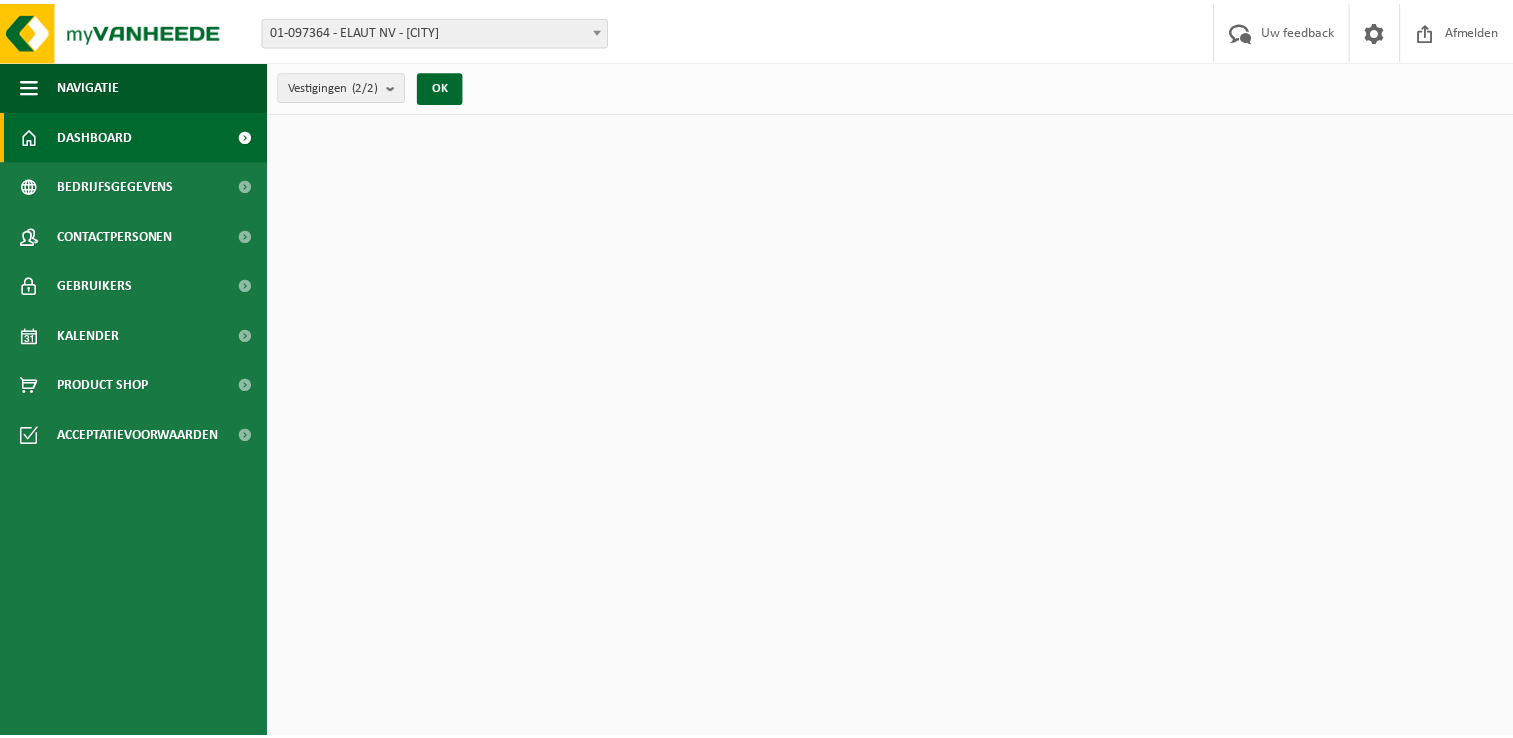 scroll, scrollTop: 0, scrollLeft: 0, axis: both 